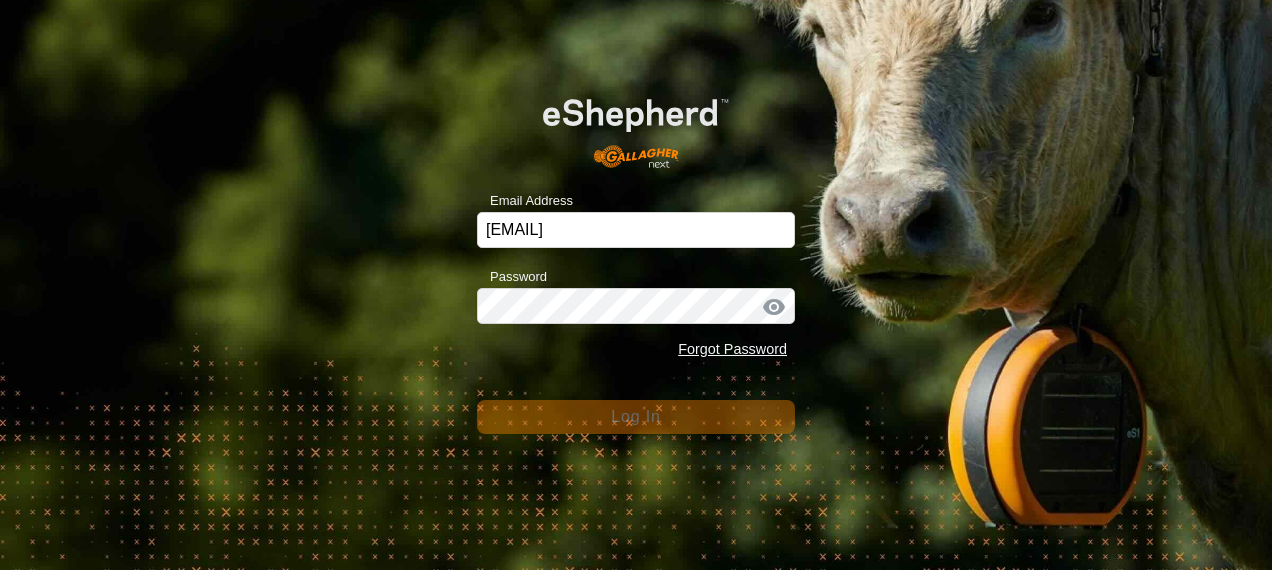 scroll, scrollTop: 0, scrollLeft: 0, axis: both 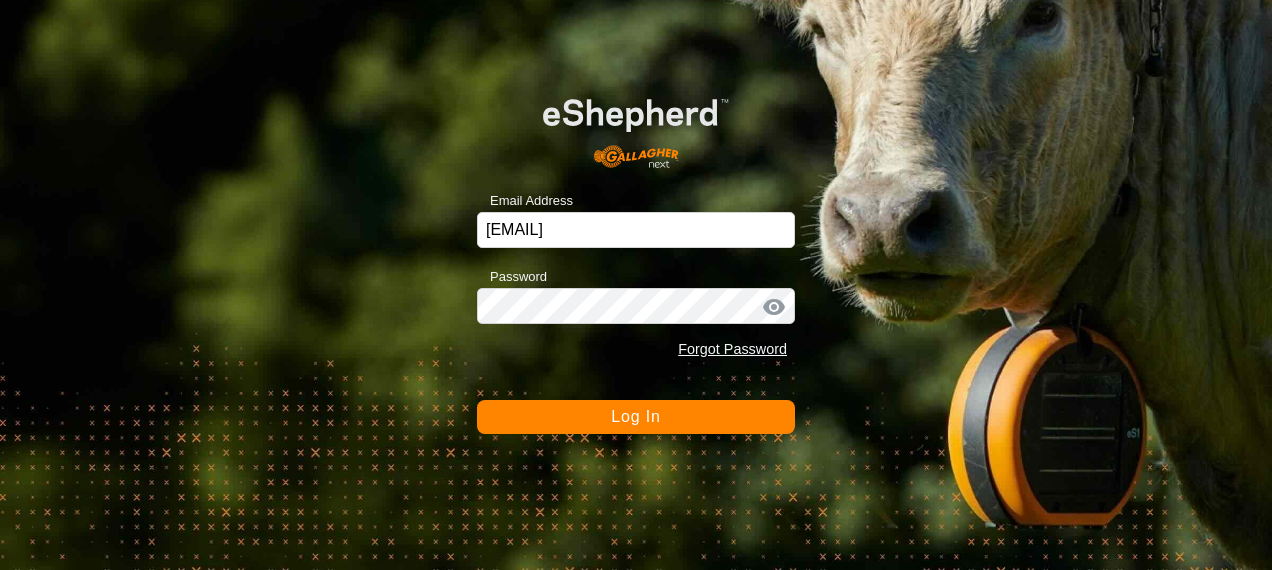 click on "Log In" 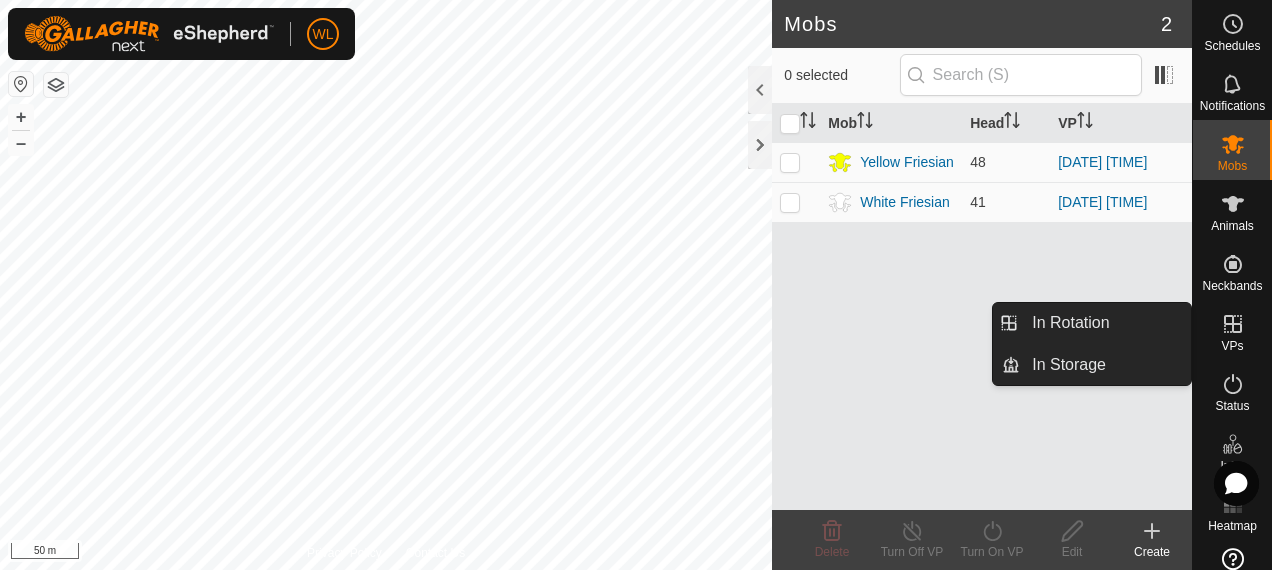 click 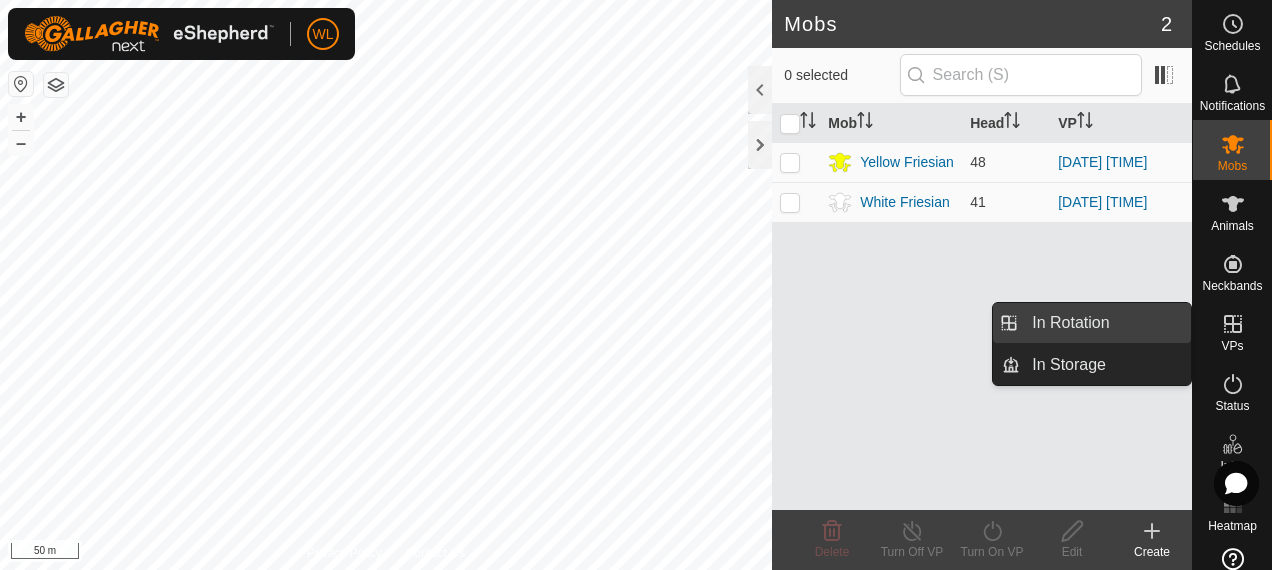 drag, startPoint x: 1109, startPoint y: 310, endPoint x: 1011, endPoint y: 304, distance: 98.1835 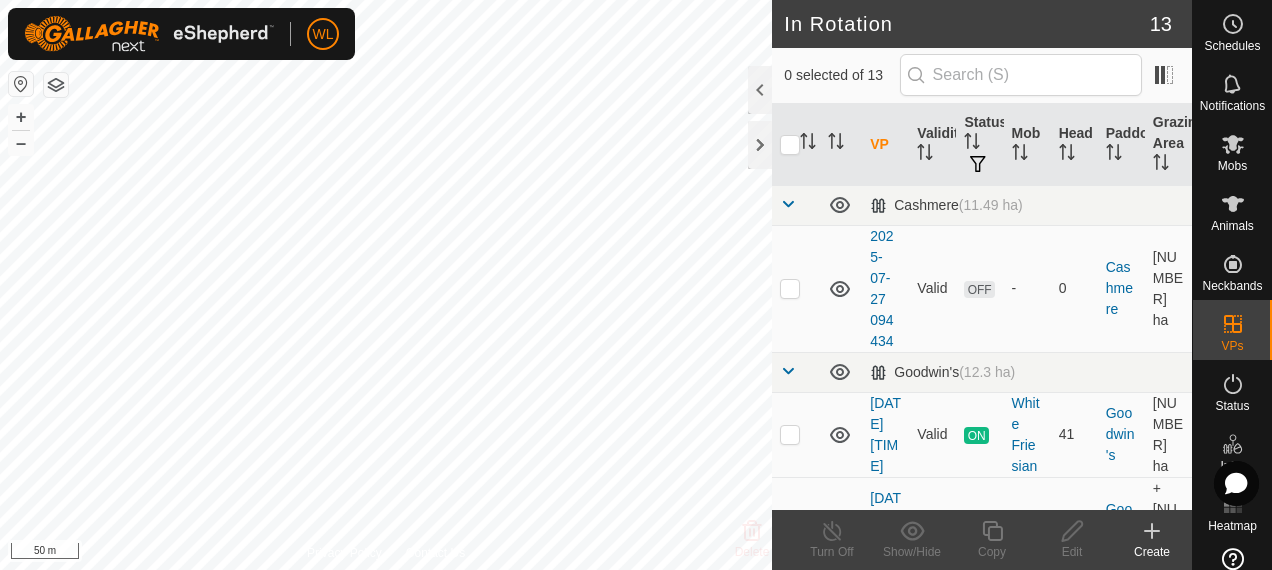 click 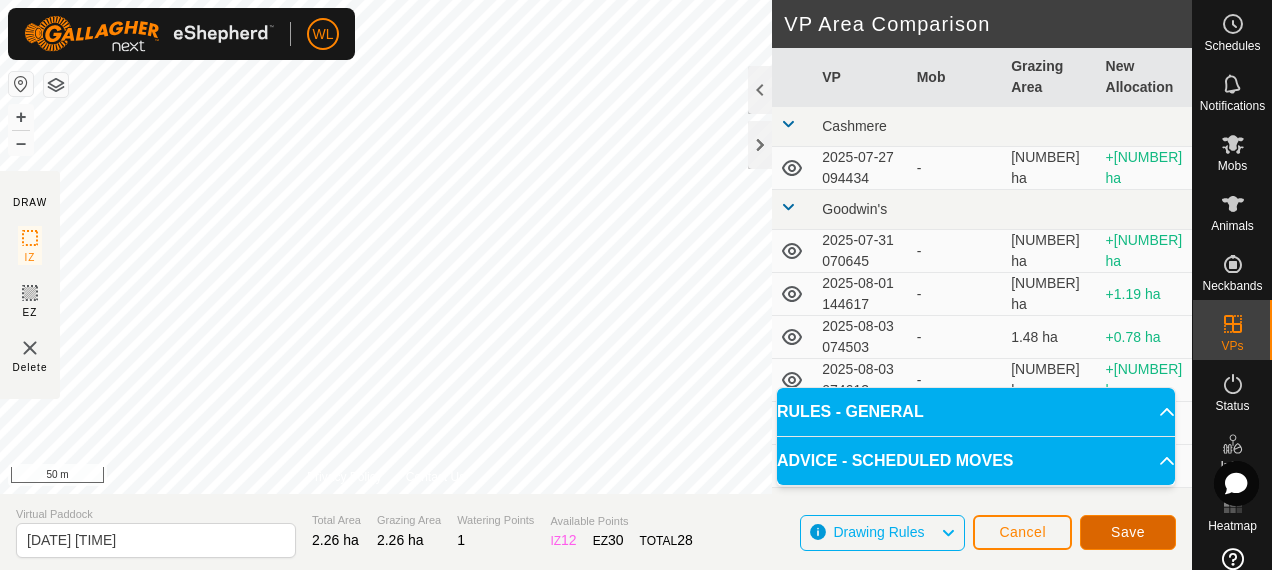 click on "Save" 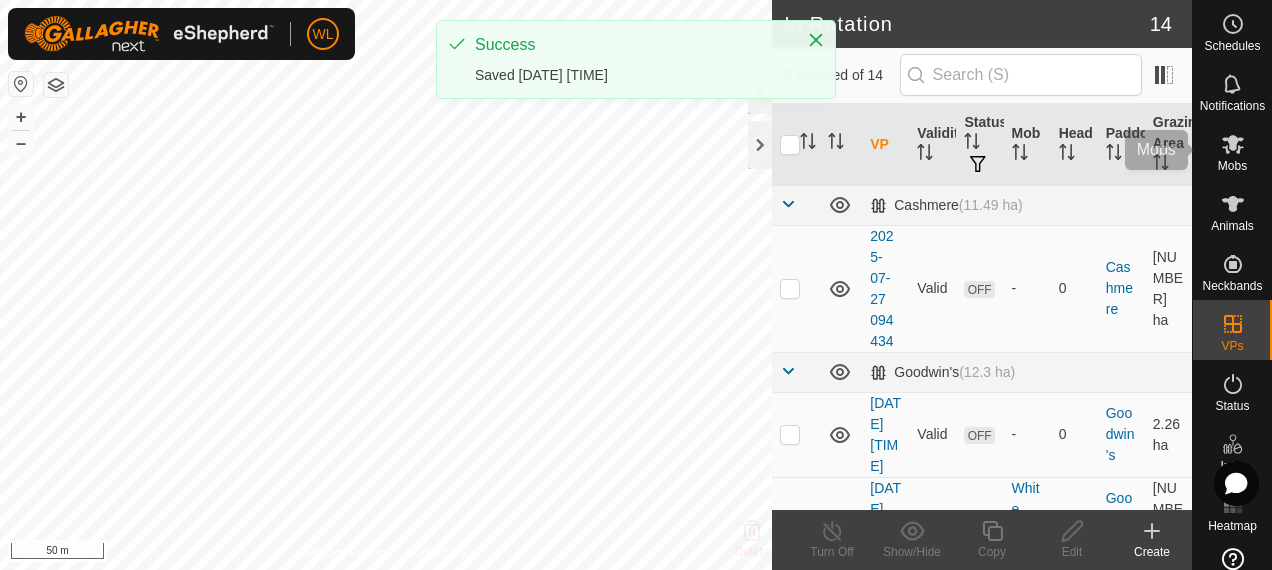 drag, startPoint x: 1218, startPoint y: 155, endPoint x: 1215, endPoint y: 185, distance: 30.149628 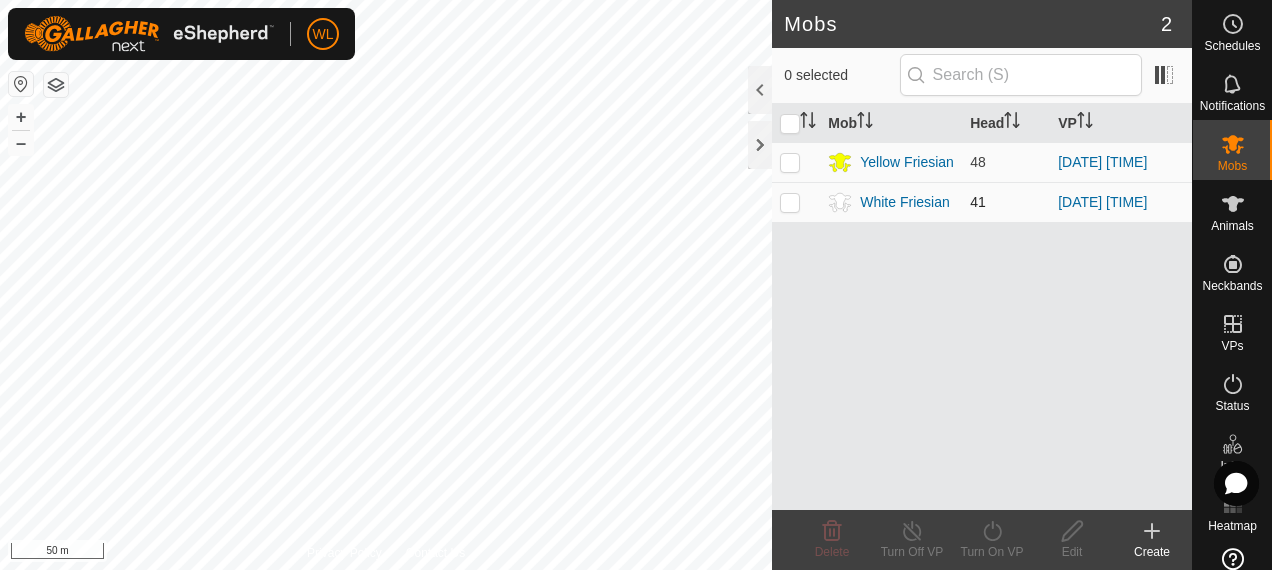 click at bounding box center (790, 202) 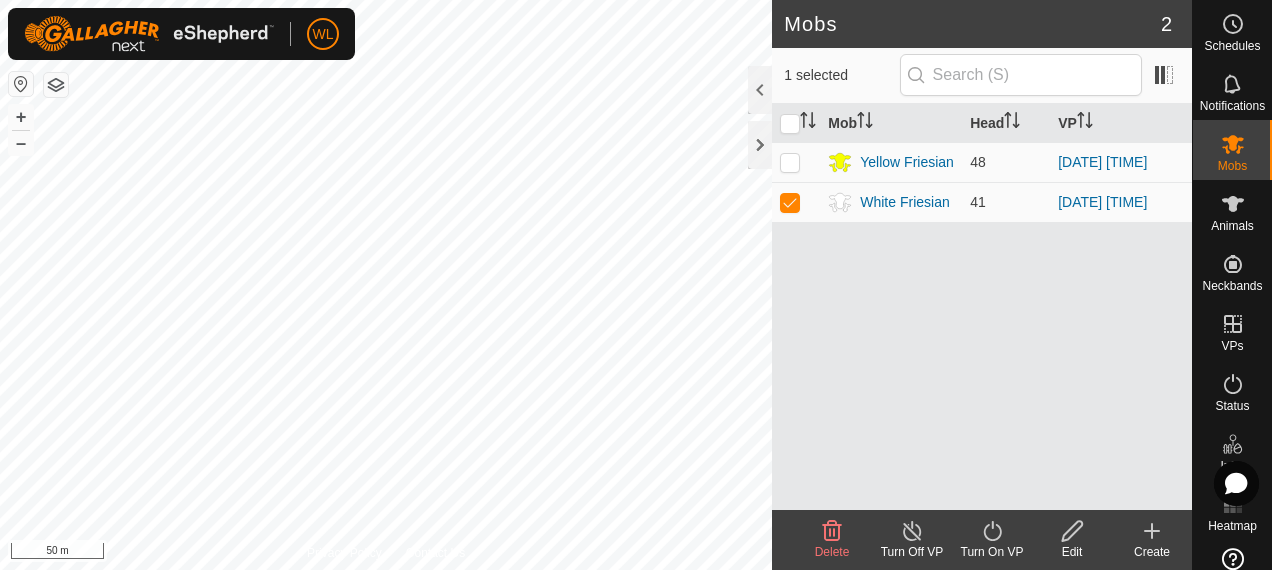 click 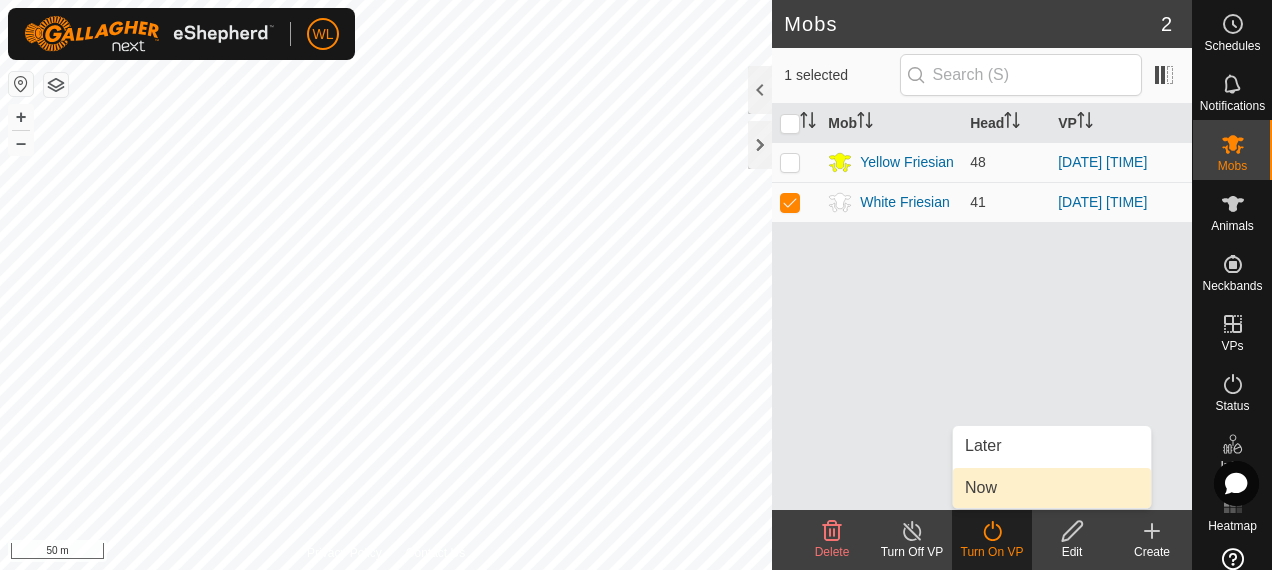 click on "Now" at bounding box center (1052, 488) 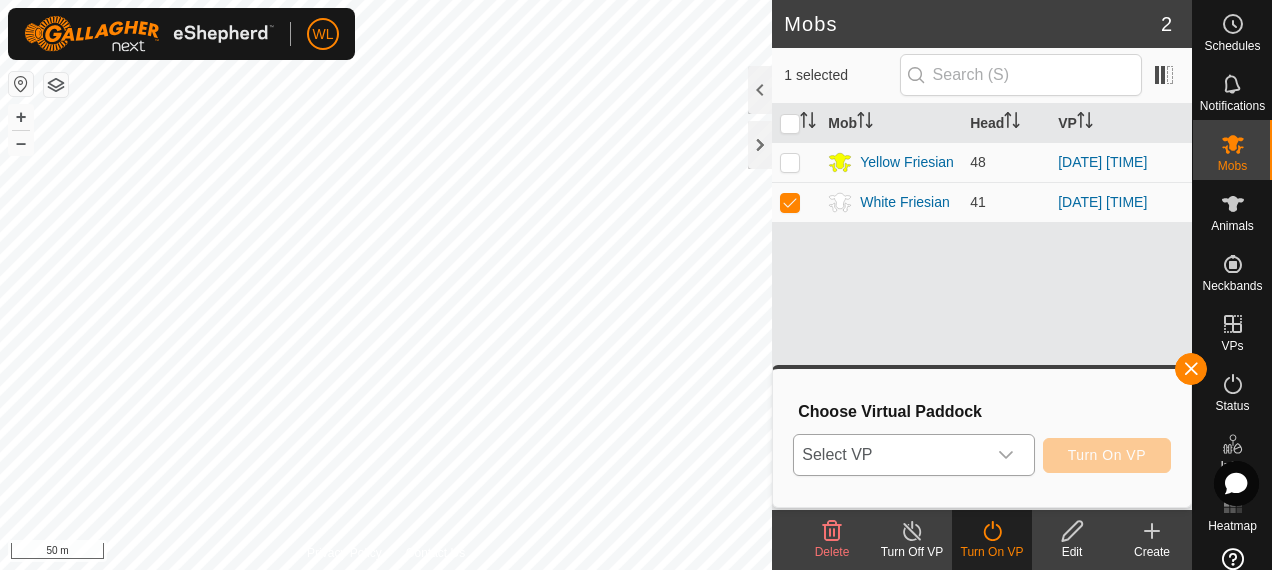 click on "Select VP" at bounding box center [889, 455] 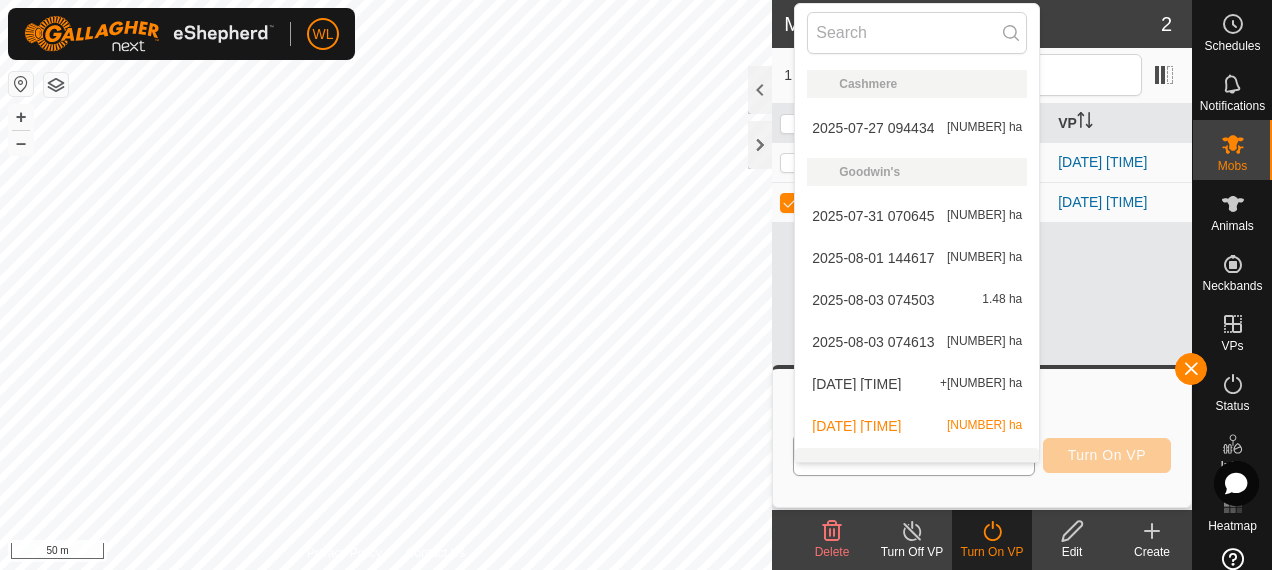 scroll, scrollTop: 26, scrollLeft: 0, axis: vertical 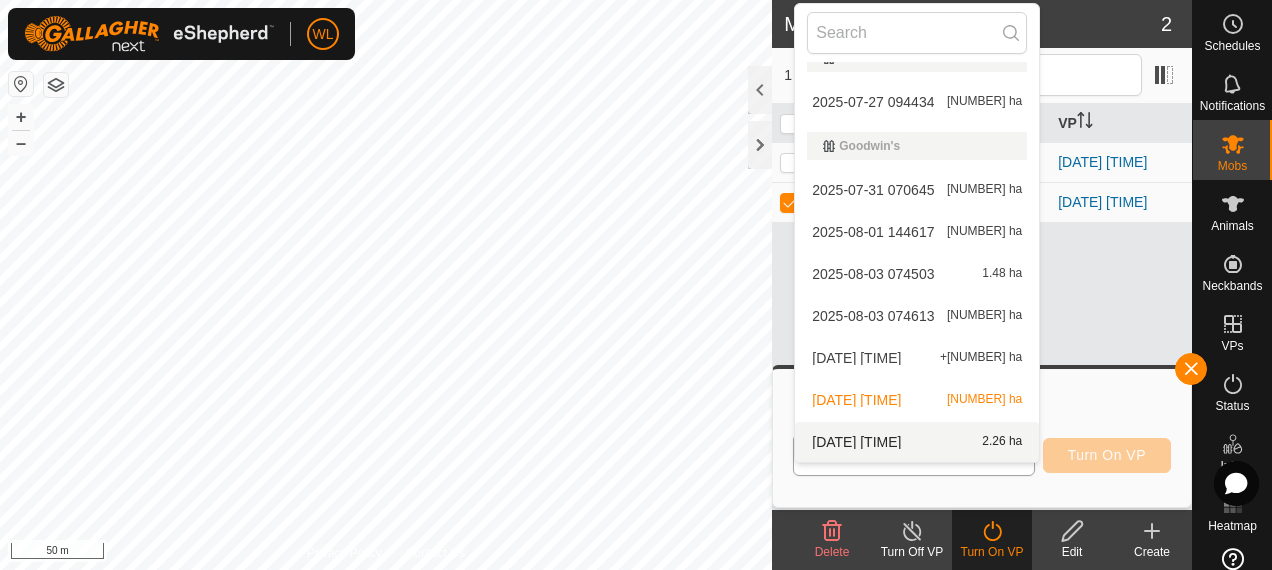 click on "[DATE] [TIME] [NUMBER] ha" at bounding box center [917, 442] 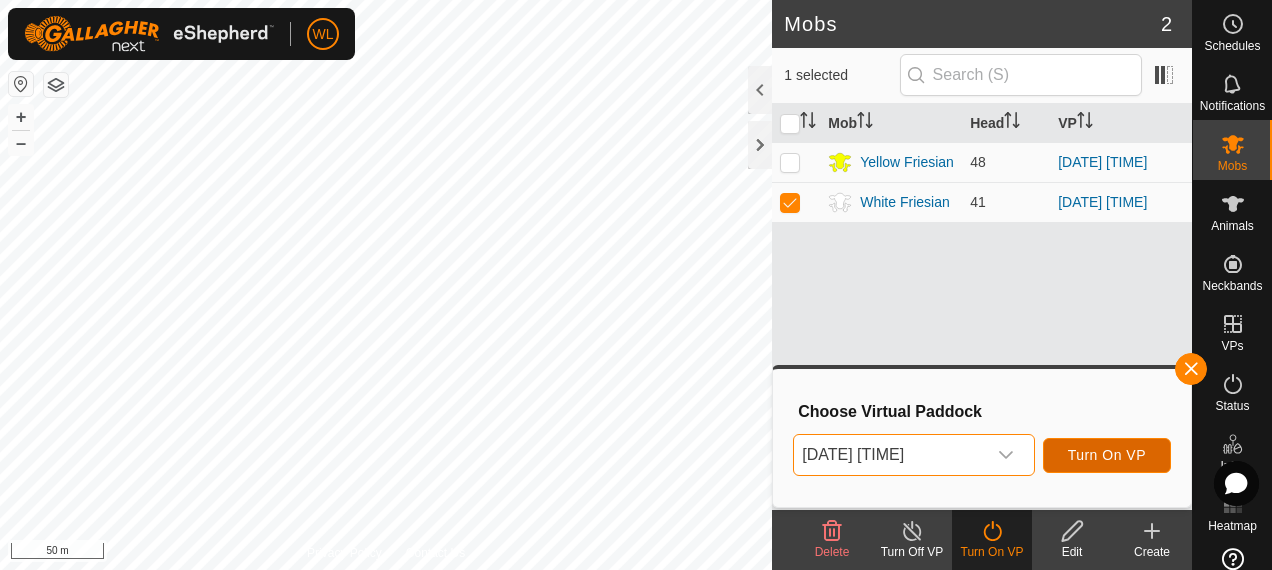 click on "Turn On VP" at bounding box center (1107, 455) 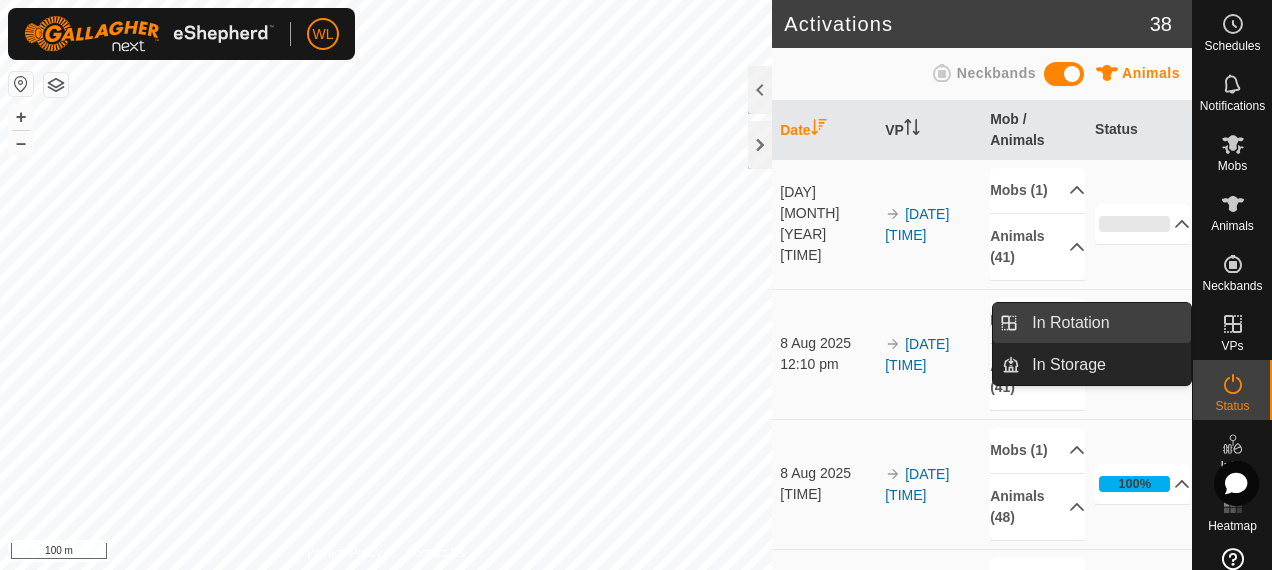 click on "In Rotation" at bounding box center (1105, 323) 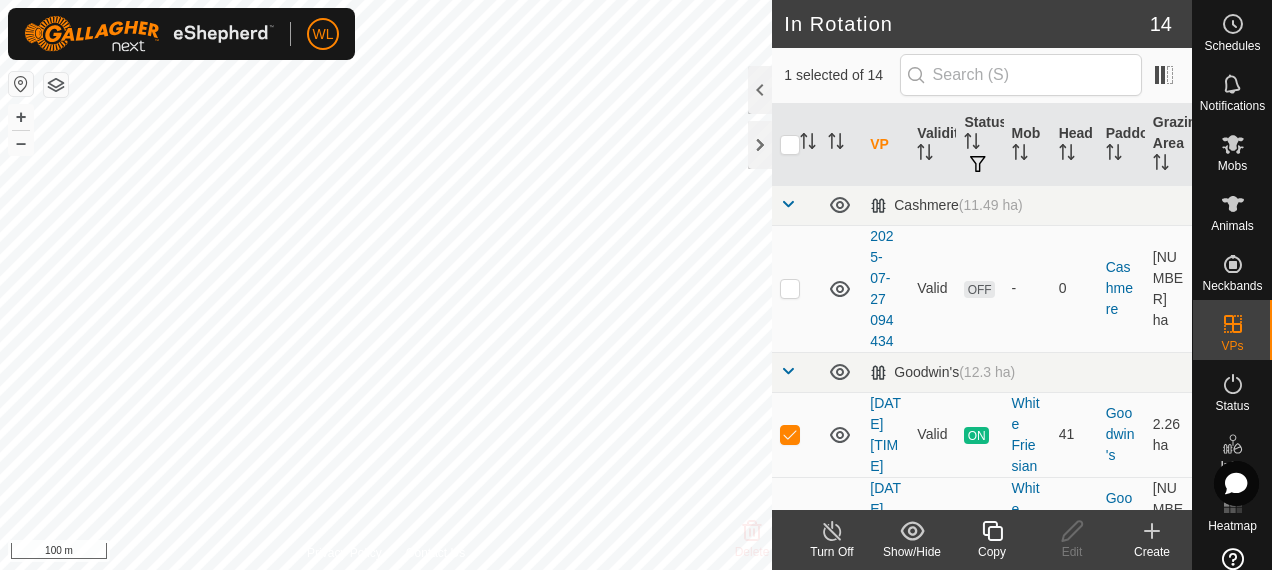 click 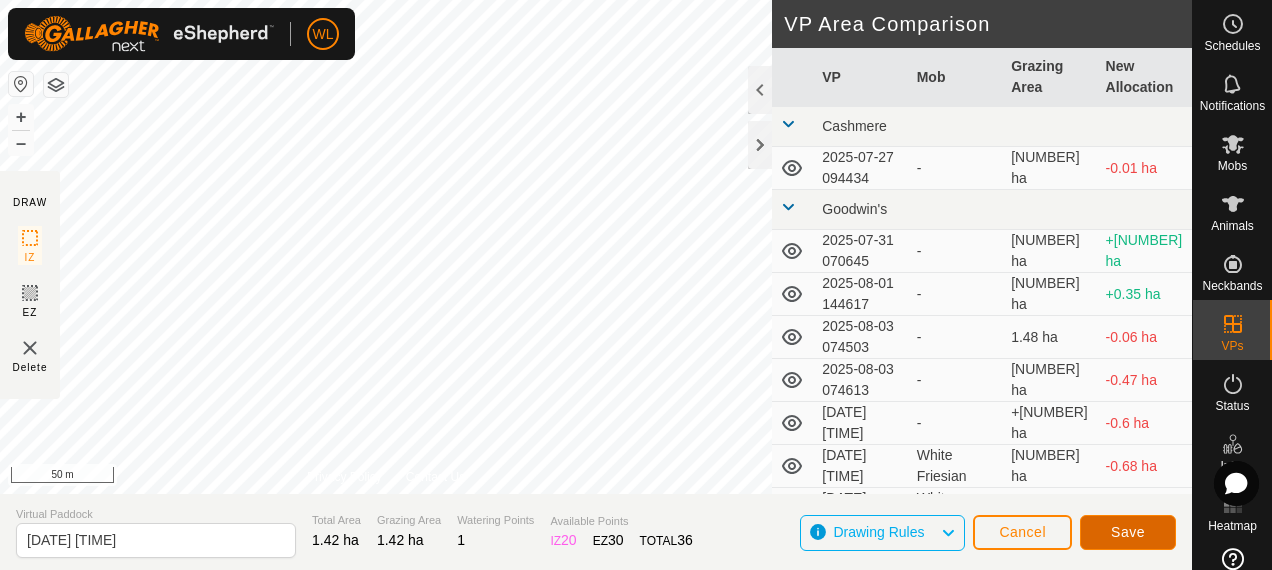 click on "Save" 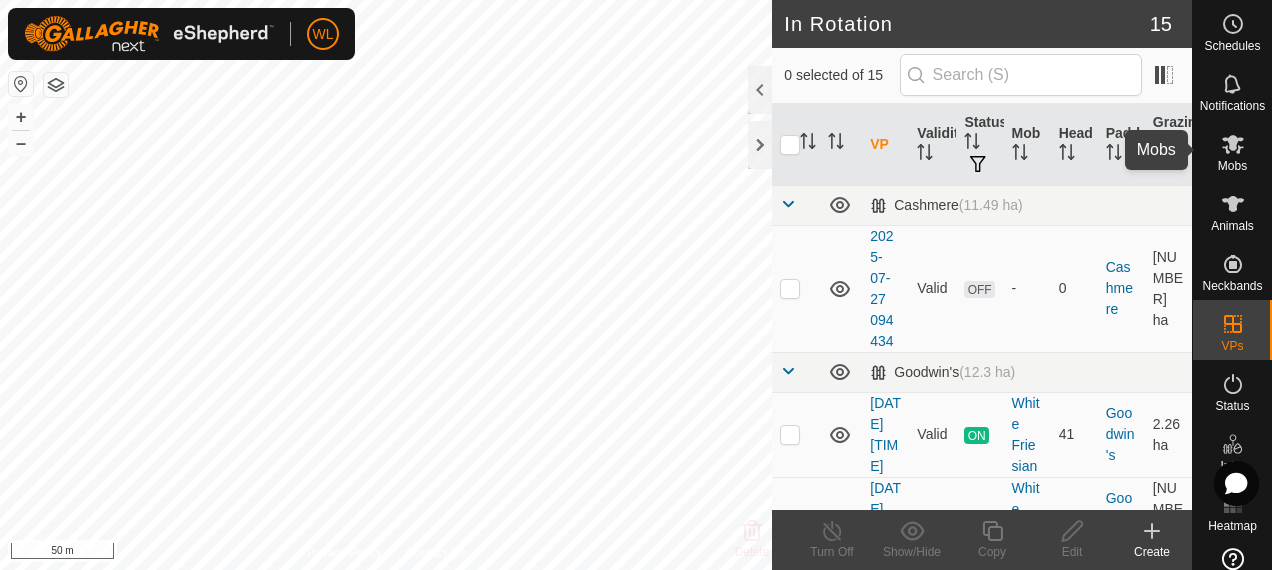 drag, startPoint x: 1227, startPoint y: 150, endPoint x: 1217, endPoint y: 165, distance: 18.027756 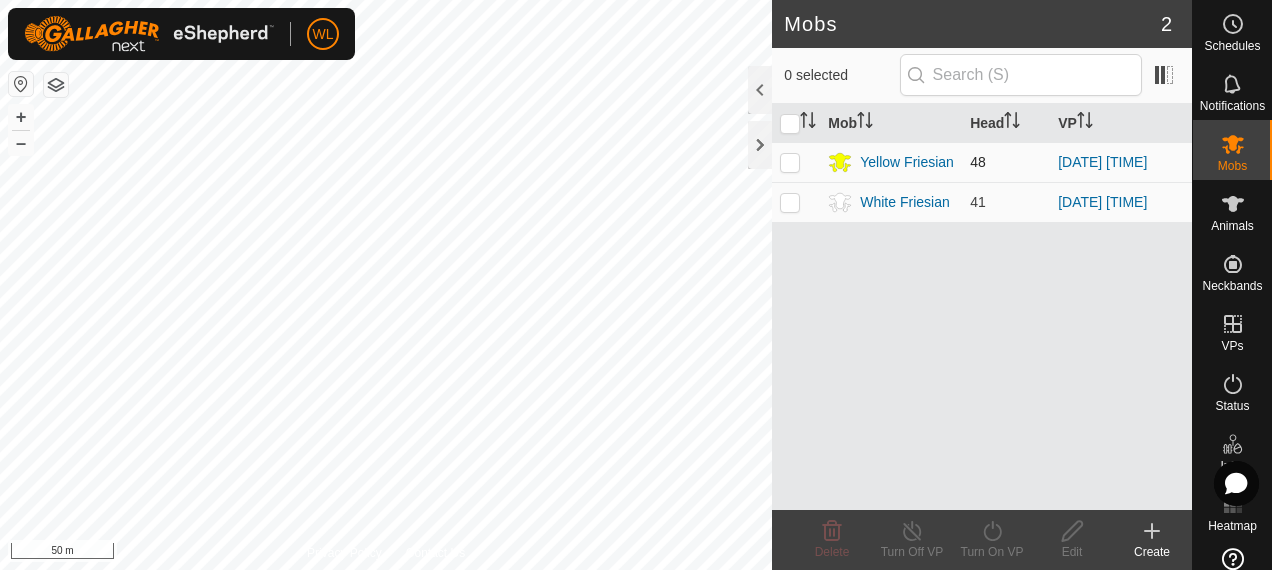 click at bounding box center (790, 162) 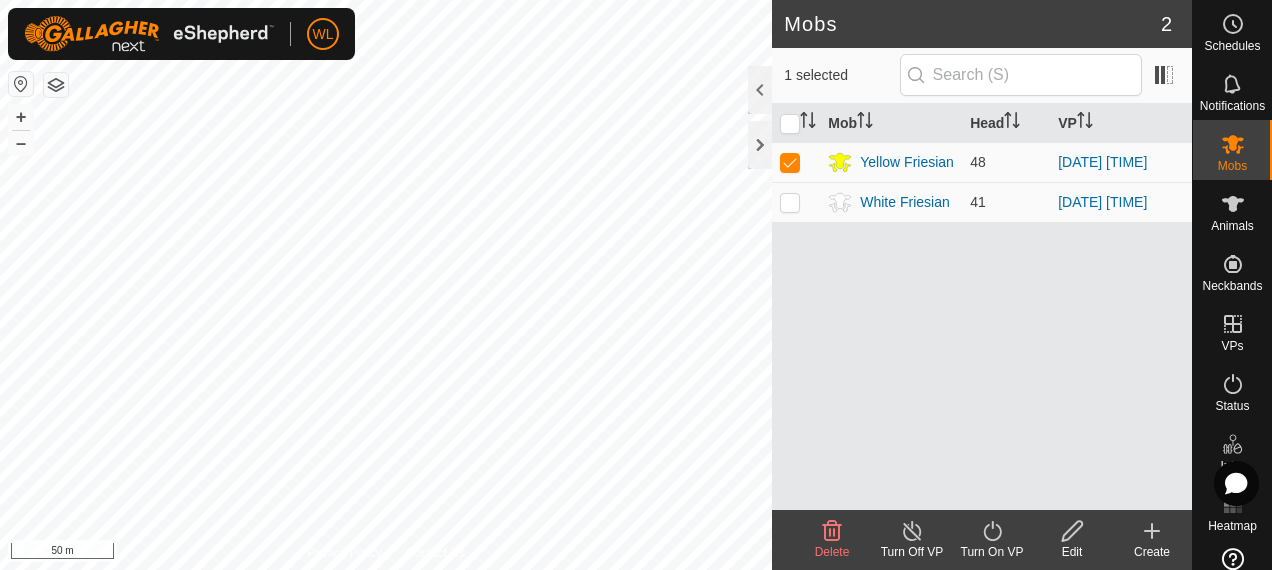 click 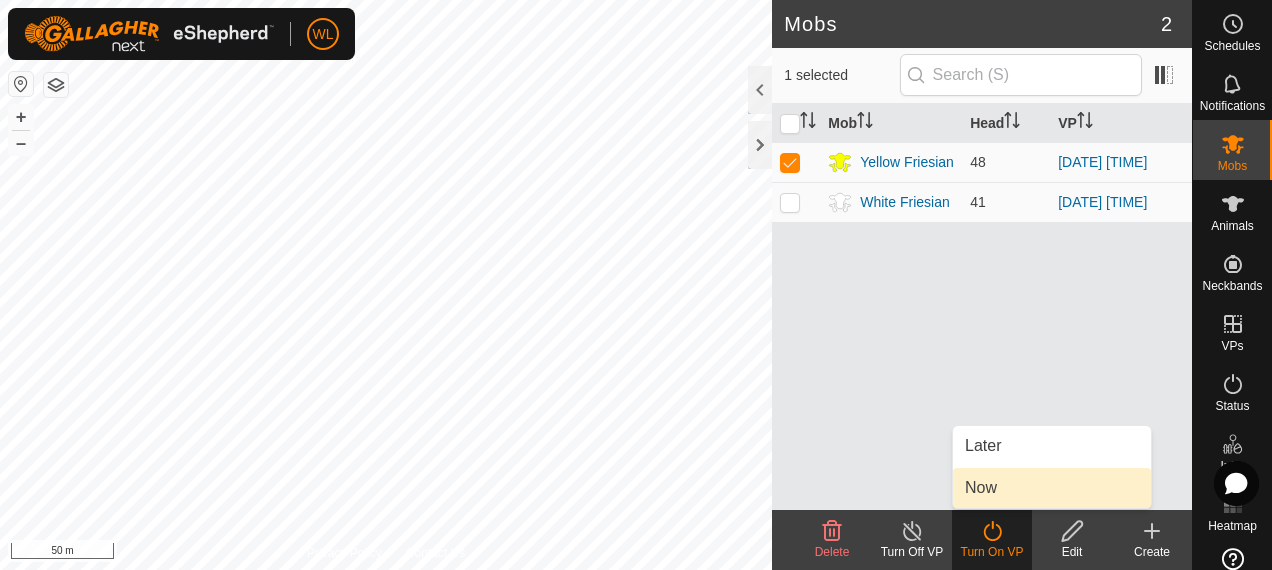 click on "Now" at bounding box center [1052, 488] 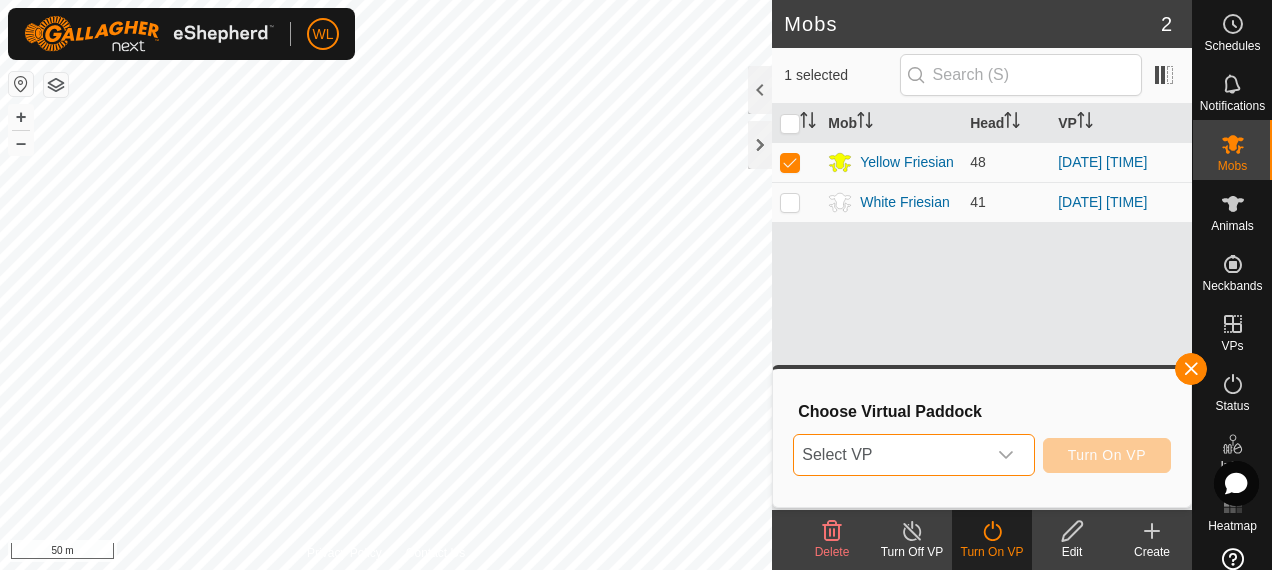 click on "Select VP" at bounding box center [889, 455] 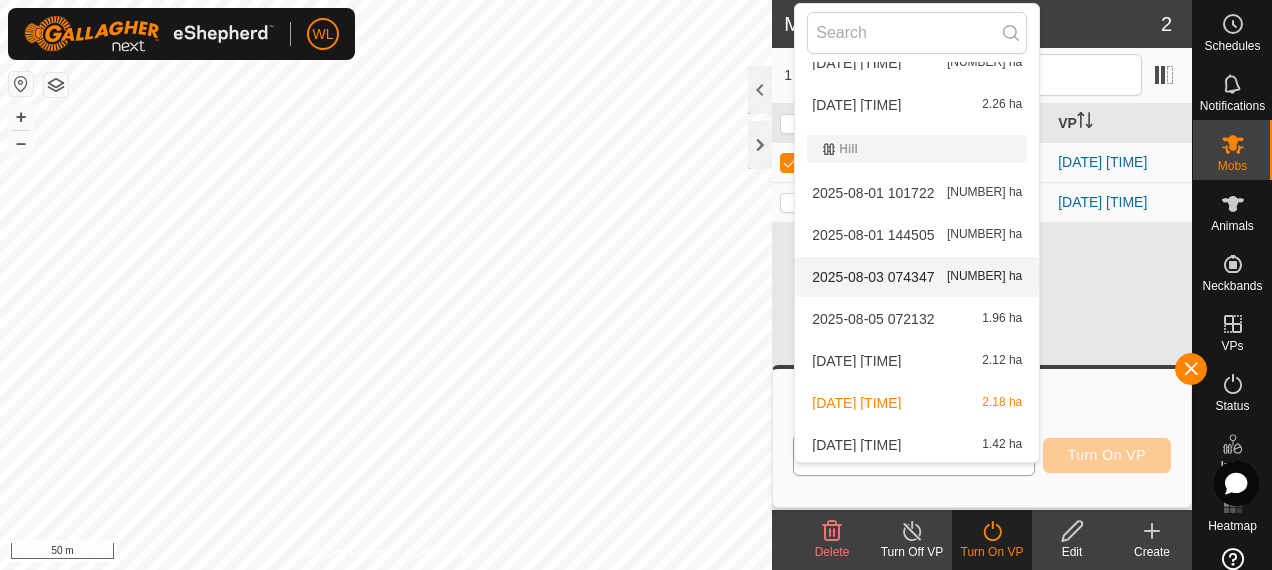 scroll, scrollTop: 366, scrollLeft: 0, axis: vertical 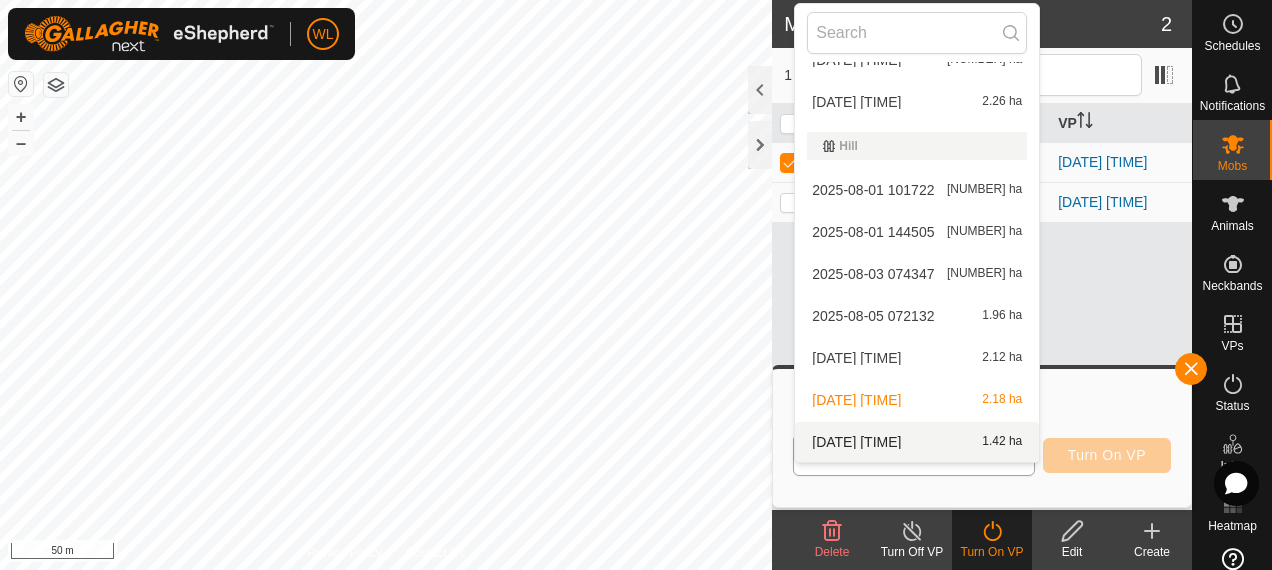 click on "[DATE] [TIME] [NUMBER] ha" at bounding box center [917, 442] 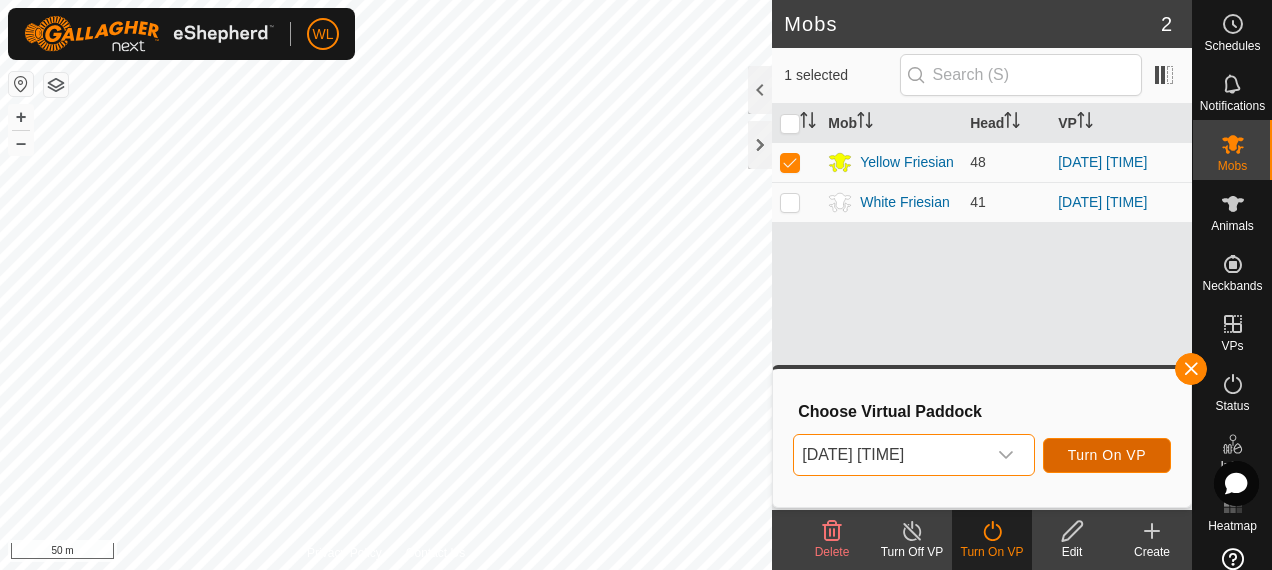 click on "Turn On VP" at bounding box center (1107, 455) 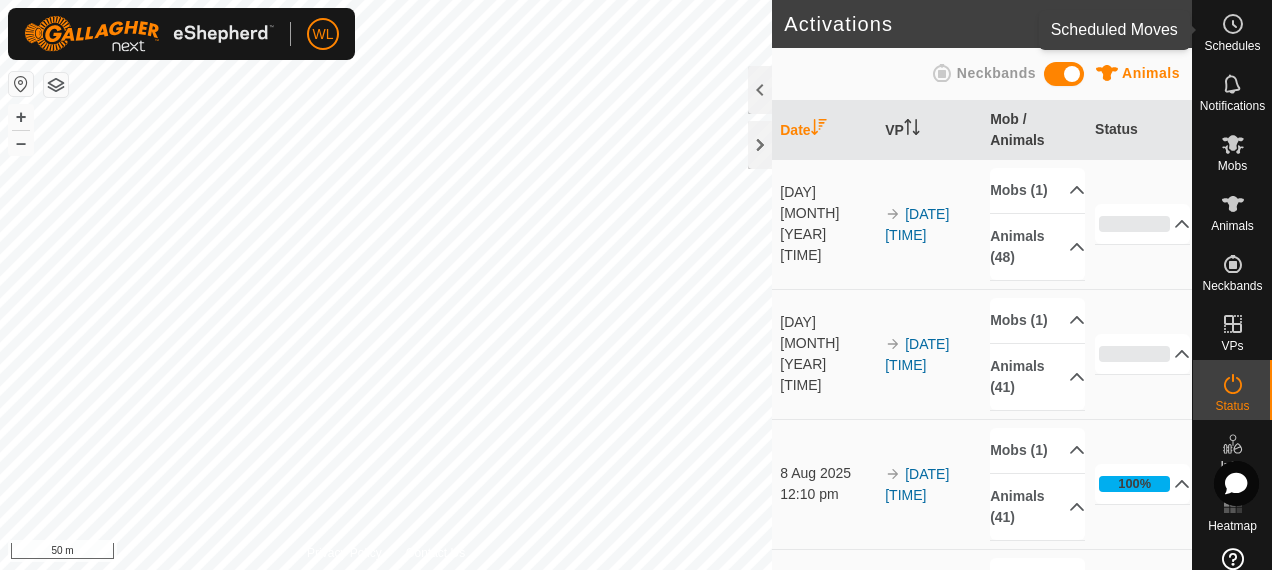 click 